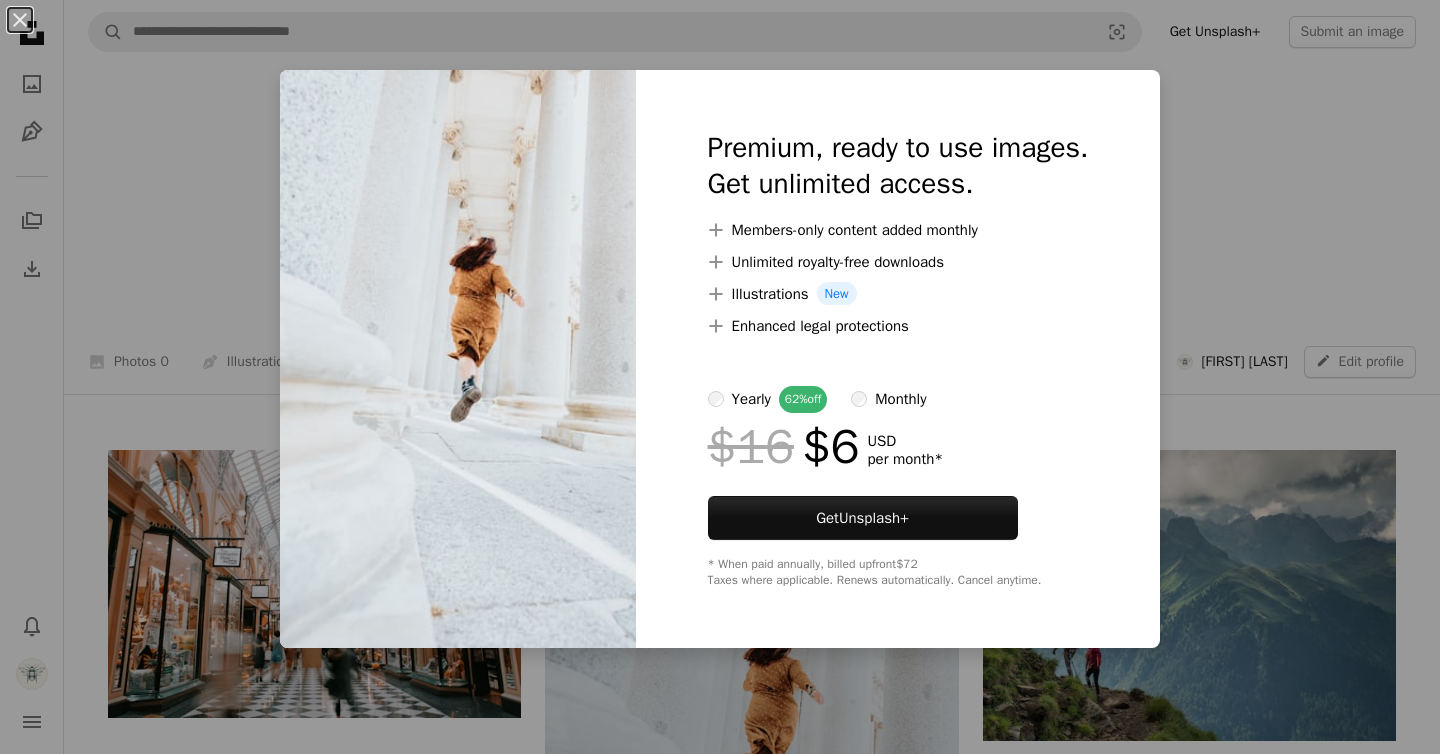 scroll, scrollTop: 474, scrollLeft: 0, axis: vertical 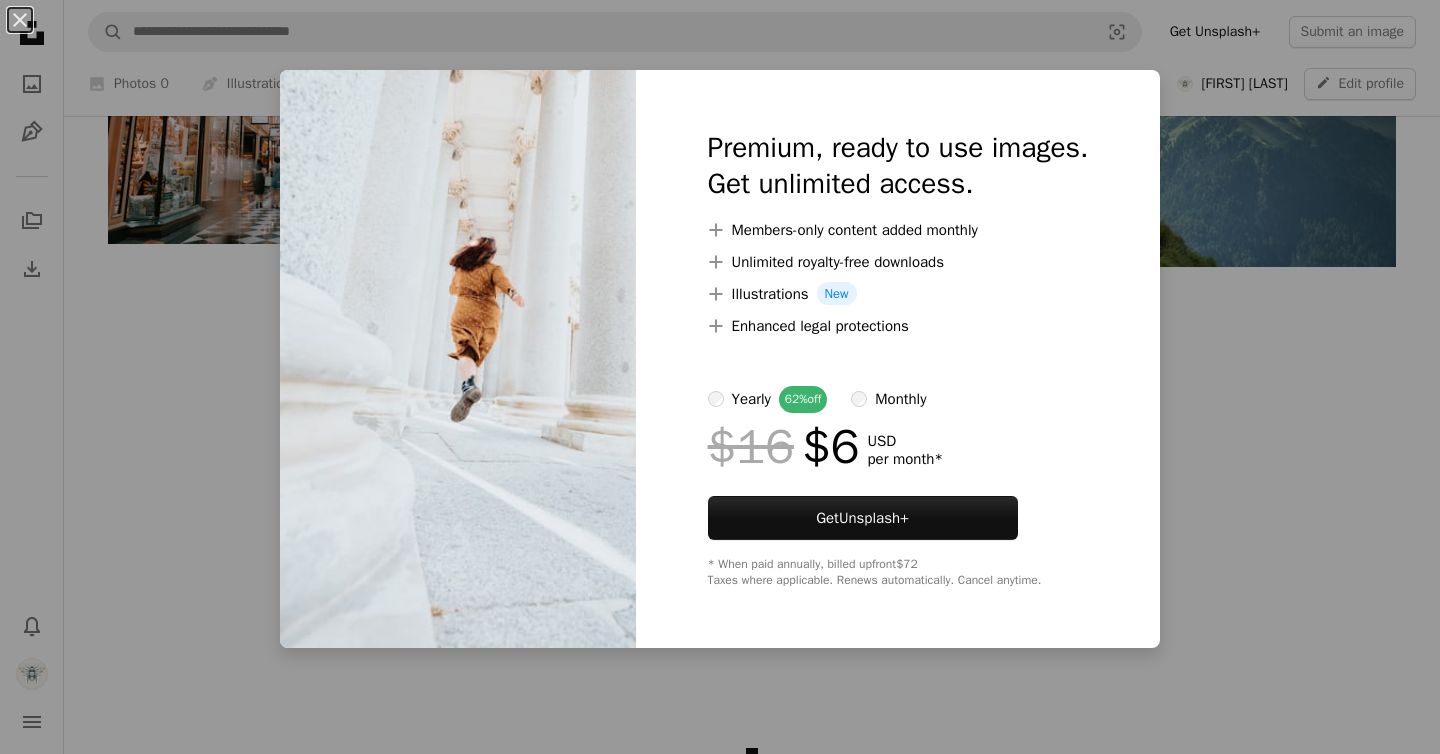 click on "An X shape Premium, ready to use images. Get unlimited access. A plus sign Members-only content added monthly A plus sign Unlimited royalty-free downloads A plus sign Illustrations  New A plus sign Enhanced legal protections yearly 62%  off monthly $16   $6 USD per month * Get  Unsplash+ * When paid annually, billed upfront  $72 Taxes where applicable. Renews automatically. Cancel anytime." at bounding box center (720, 377) 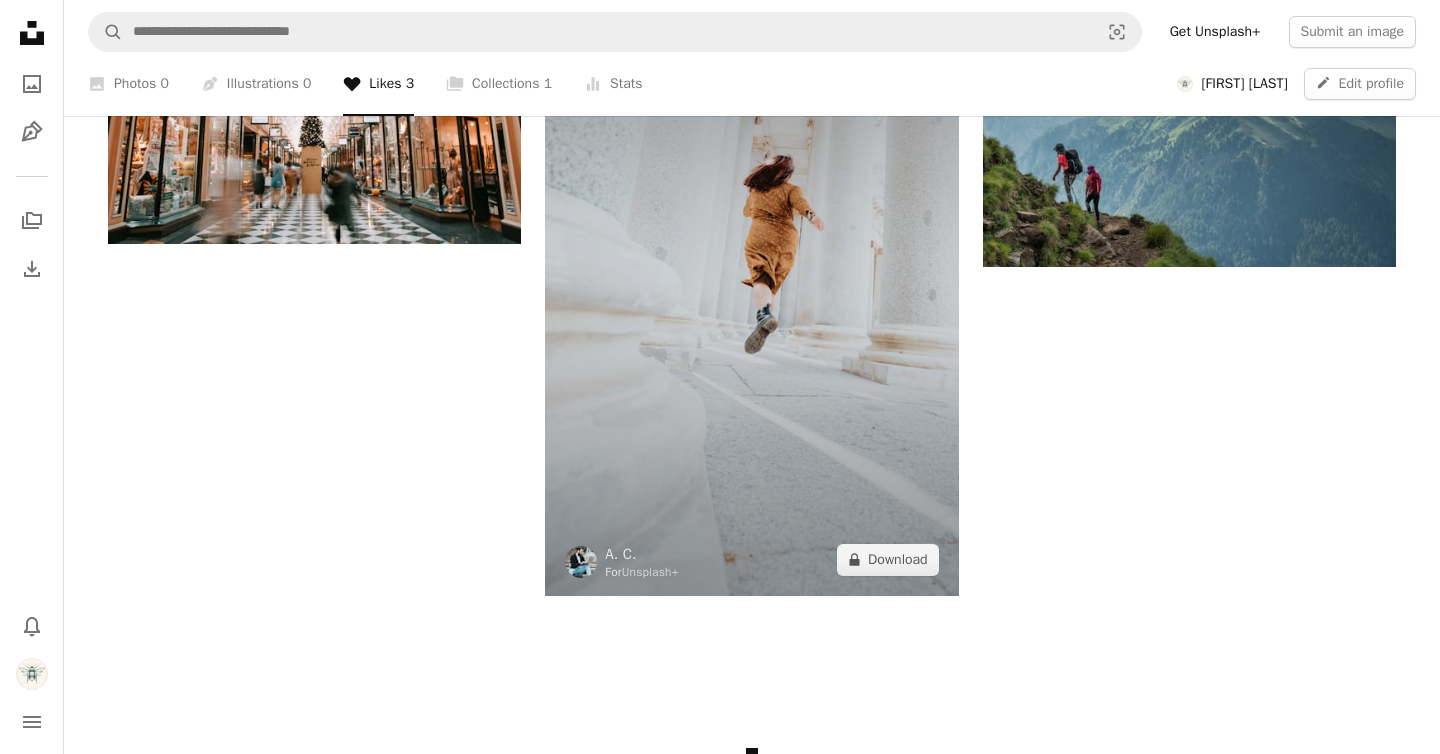 click at bounding box center (751, 286) 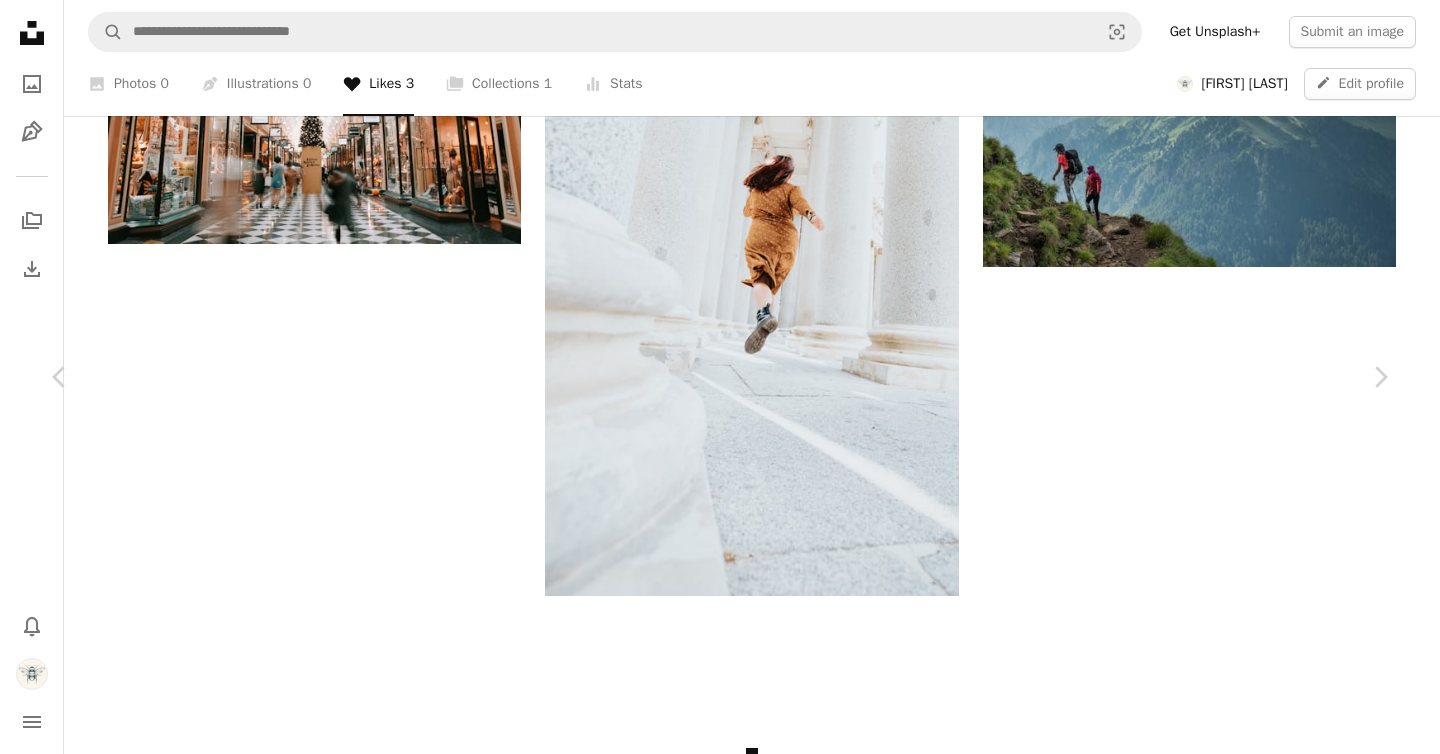 click on "A lock   Download" at bounding box center [1229, 1026] 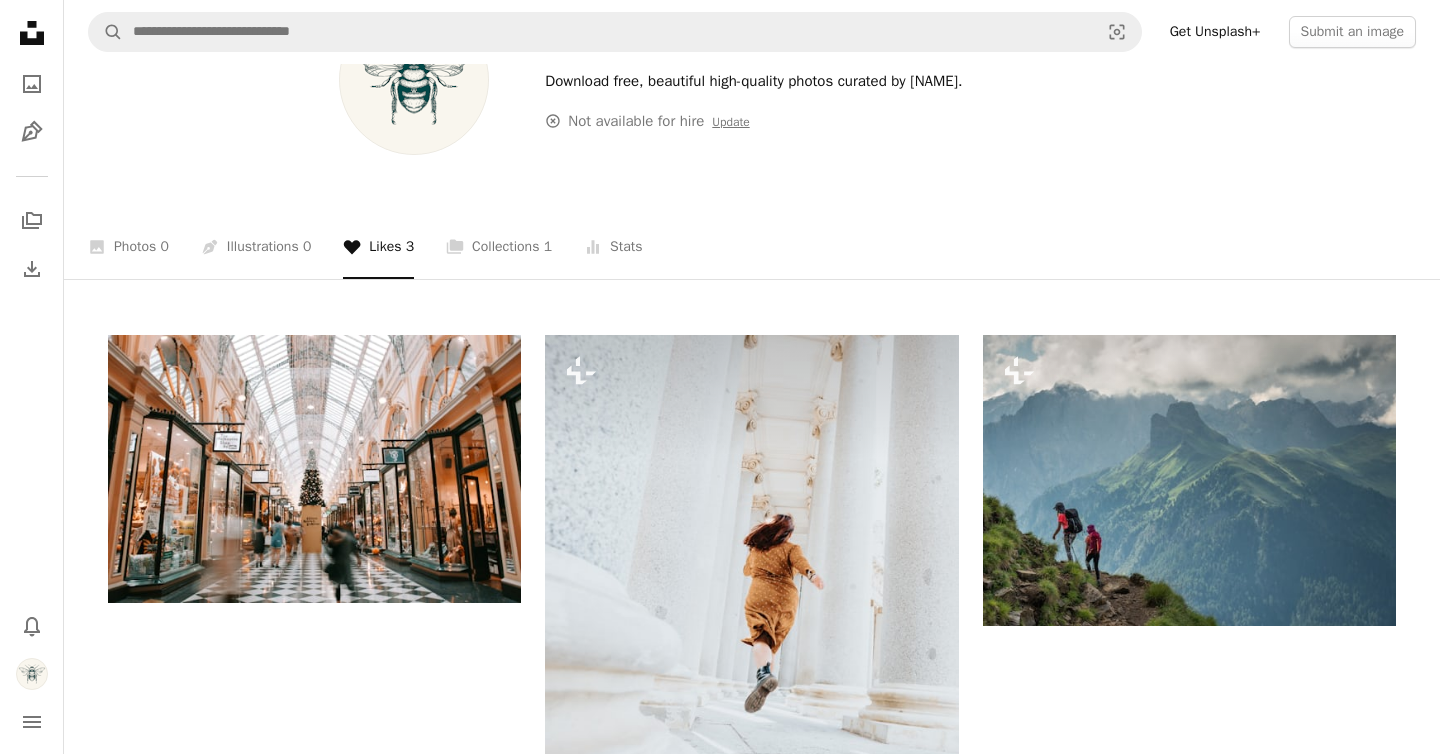 scroll, scrollTop: 60, scrollLeft: 0, axis: vertical 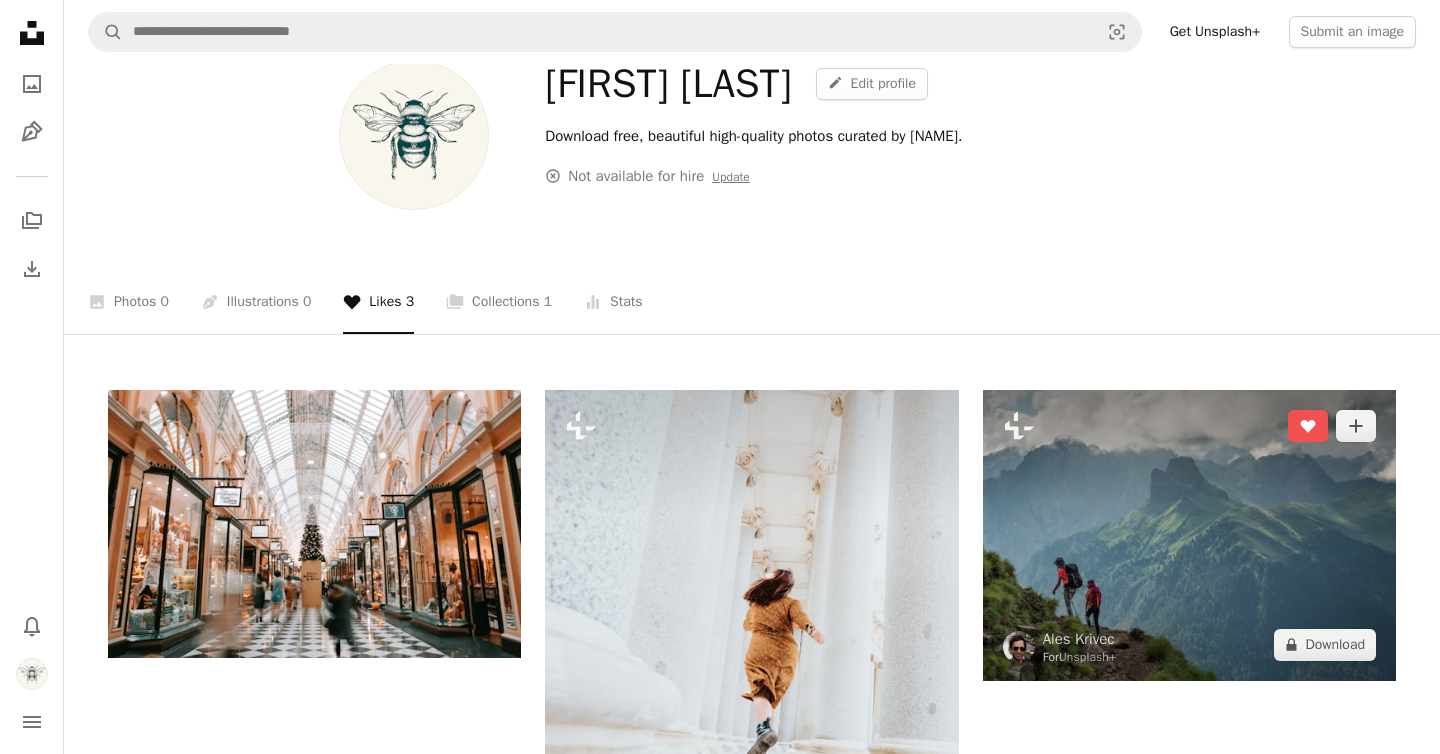 click at bounding box center (1189, 535) 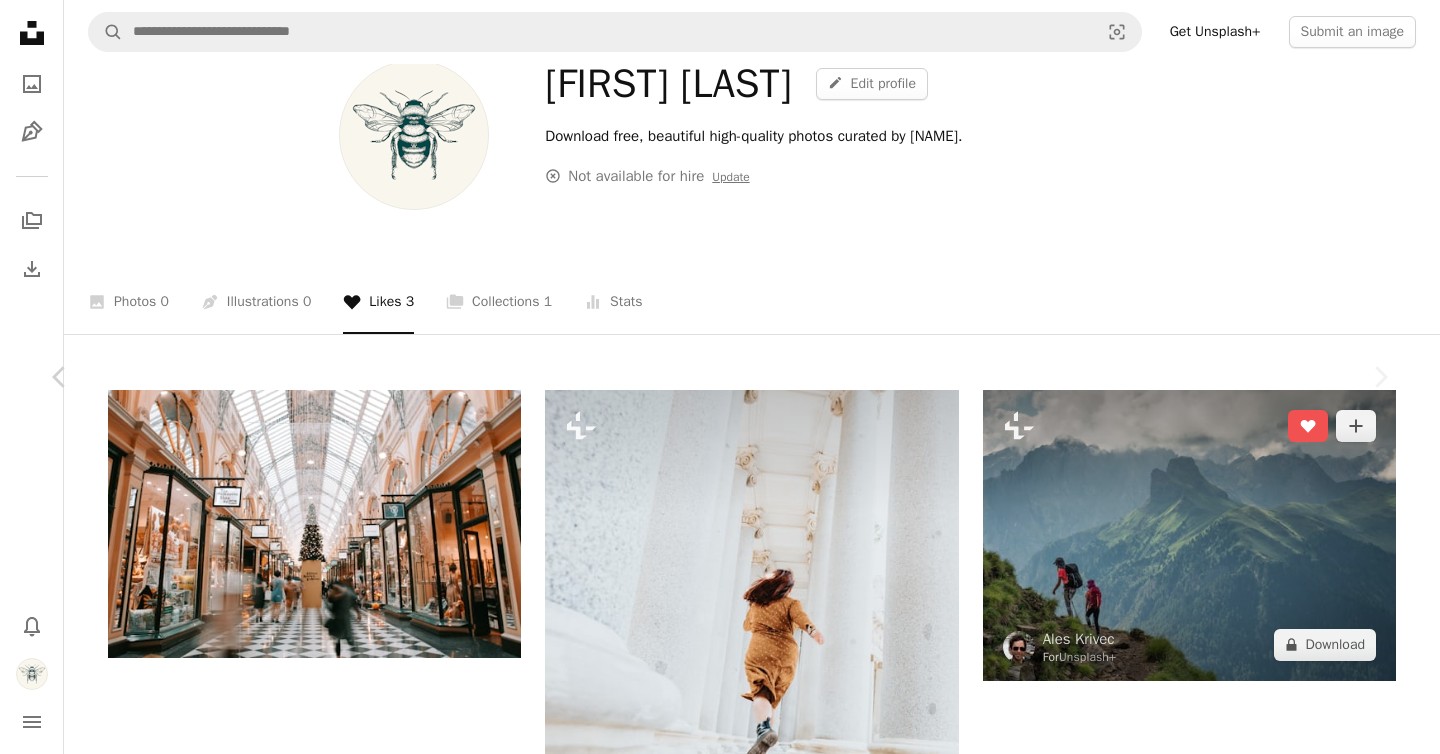 scroll, scrollTop: 229, scrollLeft: 0, axis: vertical 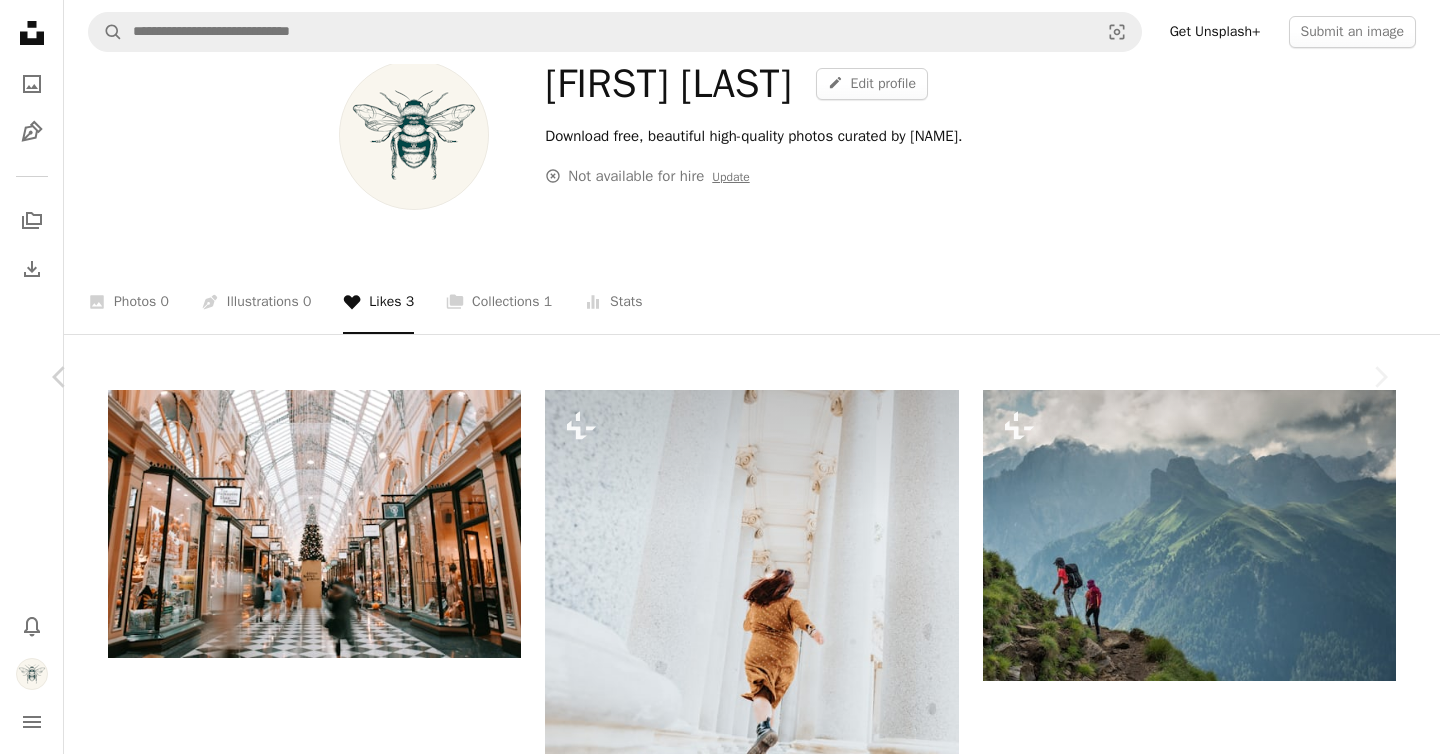 click on "An X shape" at bounding box center [20, 20] 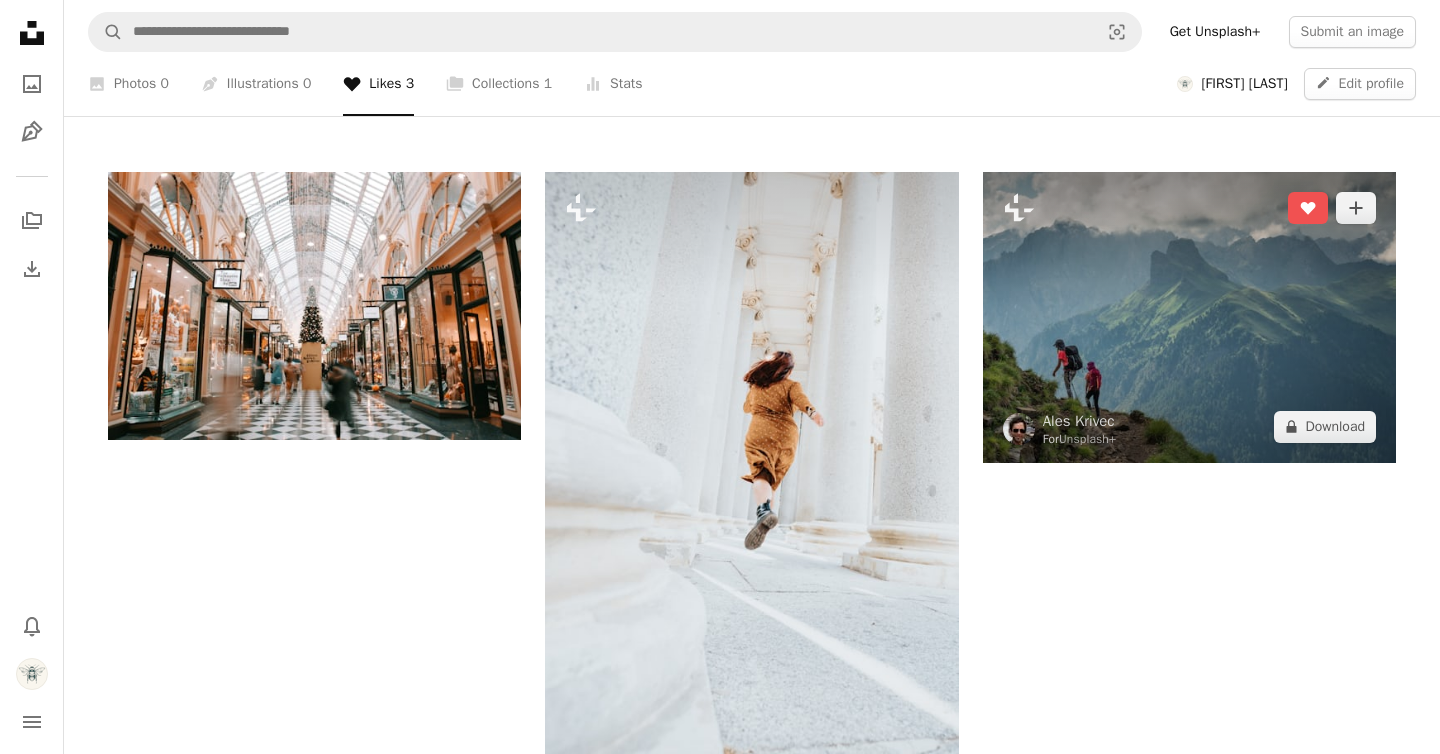 scroll, scrollTop: 356, scrollLeft: 0, axis: vertical 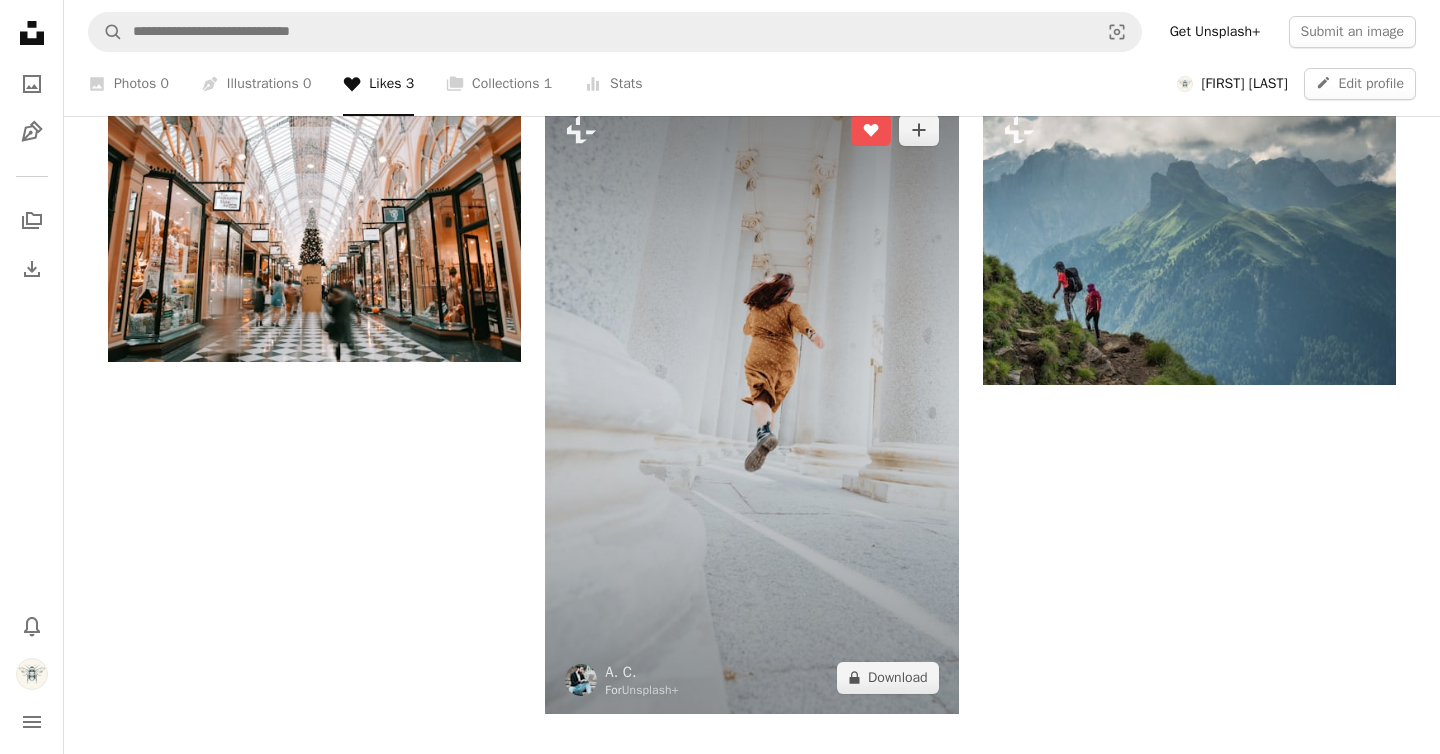 click at bounding box center [751, 404] 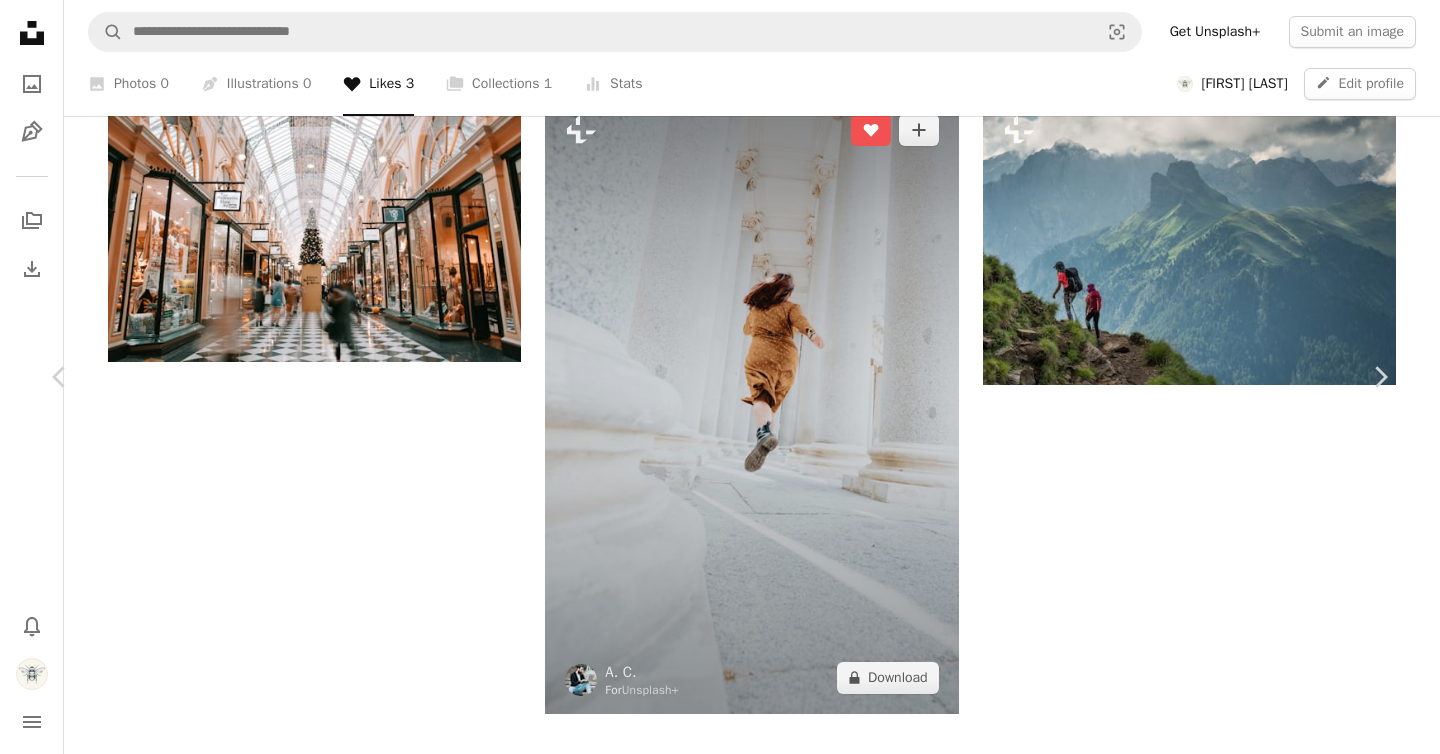 scroll, scrollTop: 118, scrollLeft: 0, axis: vertical 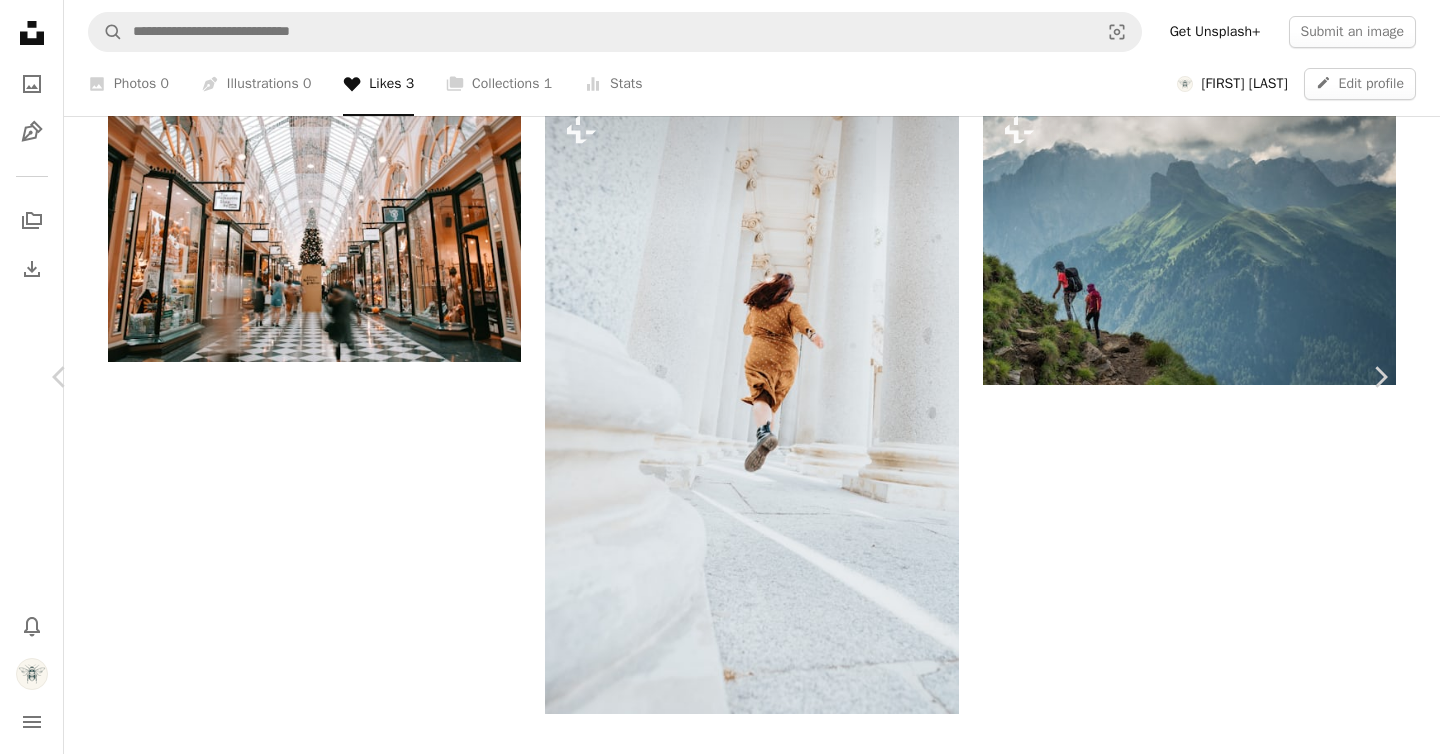 click on "Share" at bounding box center (1201, 1687) 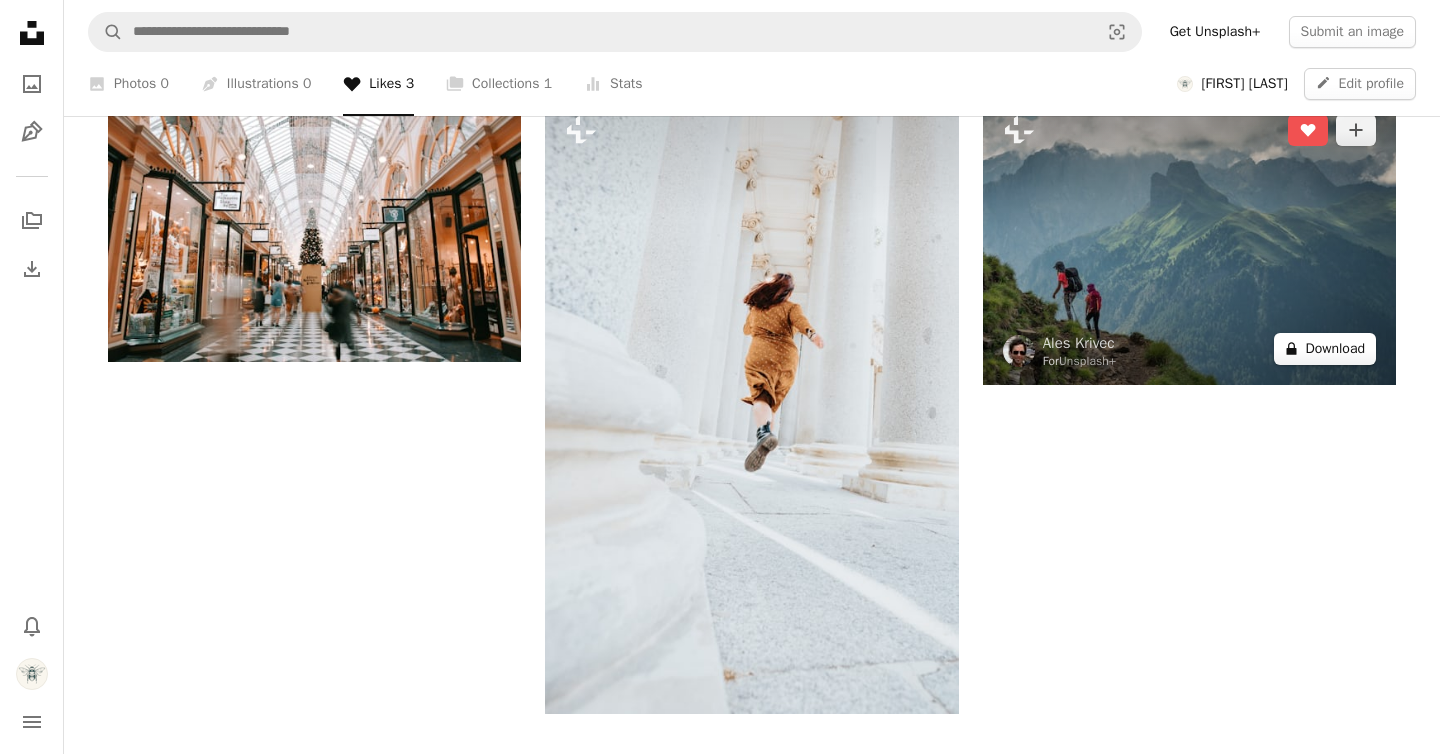 click on "A lock   Download" at bounding box center (1325, 349) 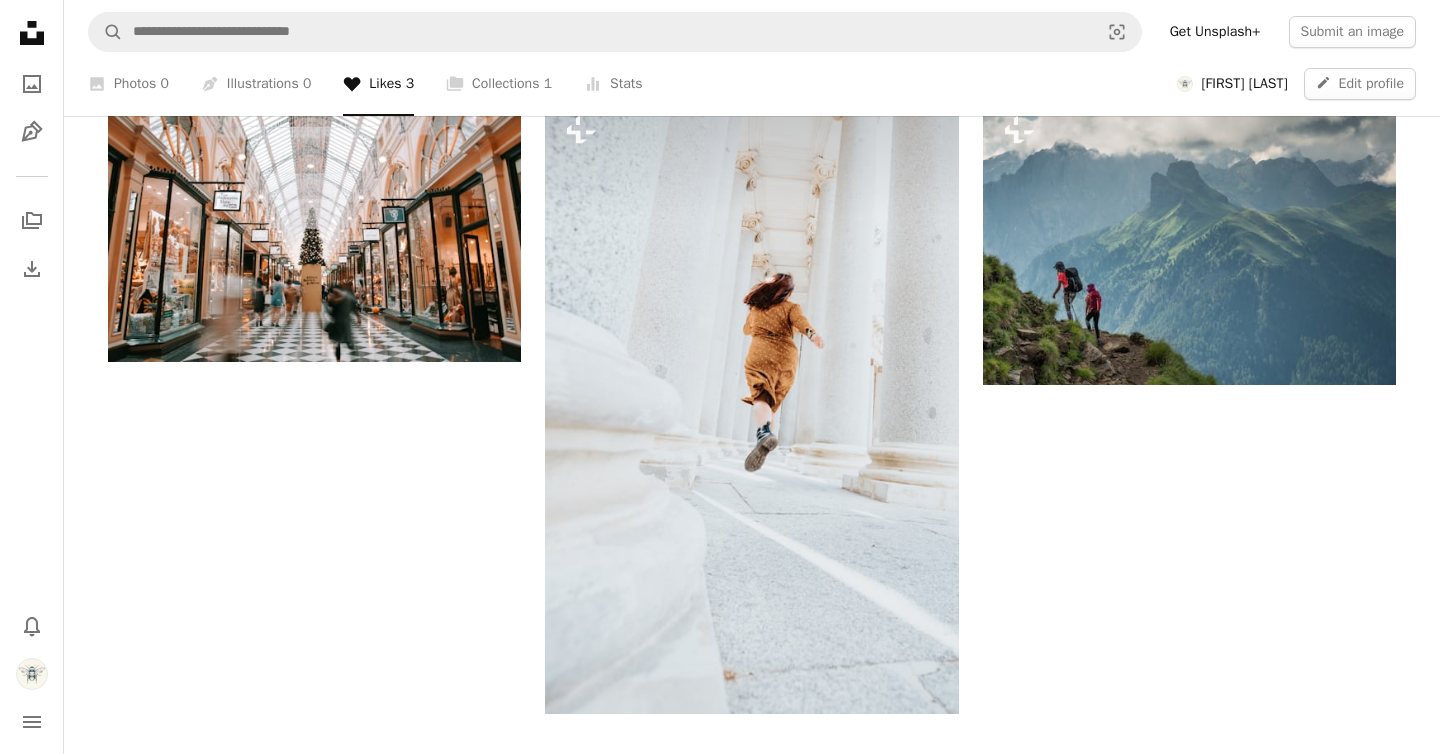 click on "An X shape Premium, ready to use images. Get unlimited access. A plus sign Members-only content added monthly A plus sign Unlimited royalty-free downloads A plus sign Illustrations  New A plus sign Enhanced legal protections yearly 62%  off monthly $16   $6 USD per month * Get  Unsplash+ * When paid annually, billed upfront  $72 Taxes where applicable. Renews automatically. Cancel anytime." at bounding box center [720, 1474] 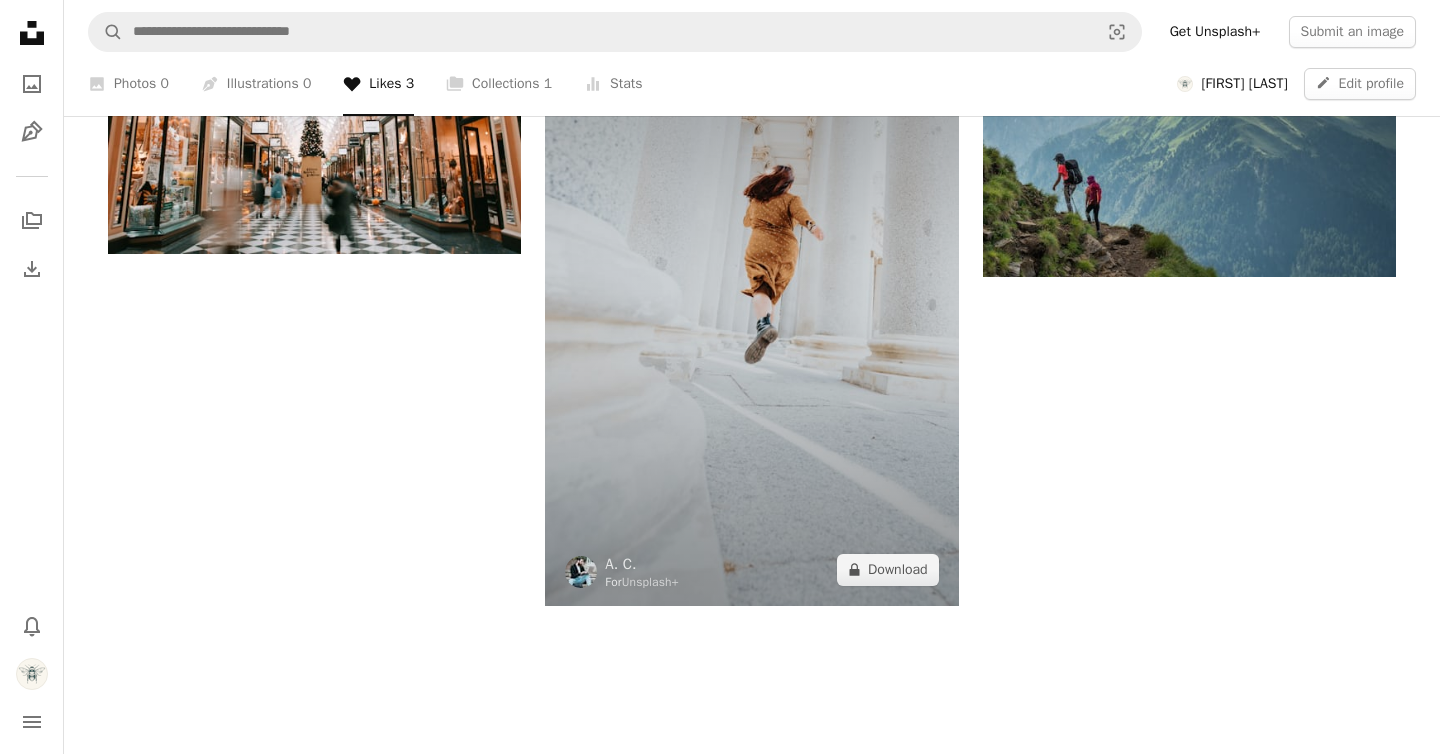 scroll, scrollTop: 473, scrollLeft: 0, axis: vertical 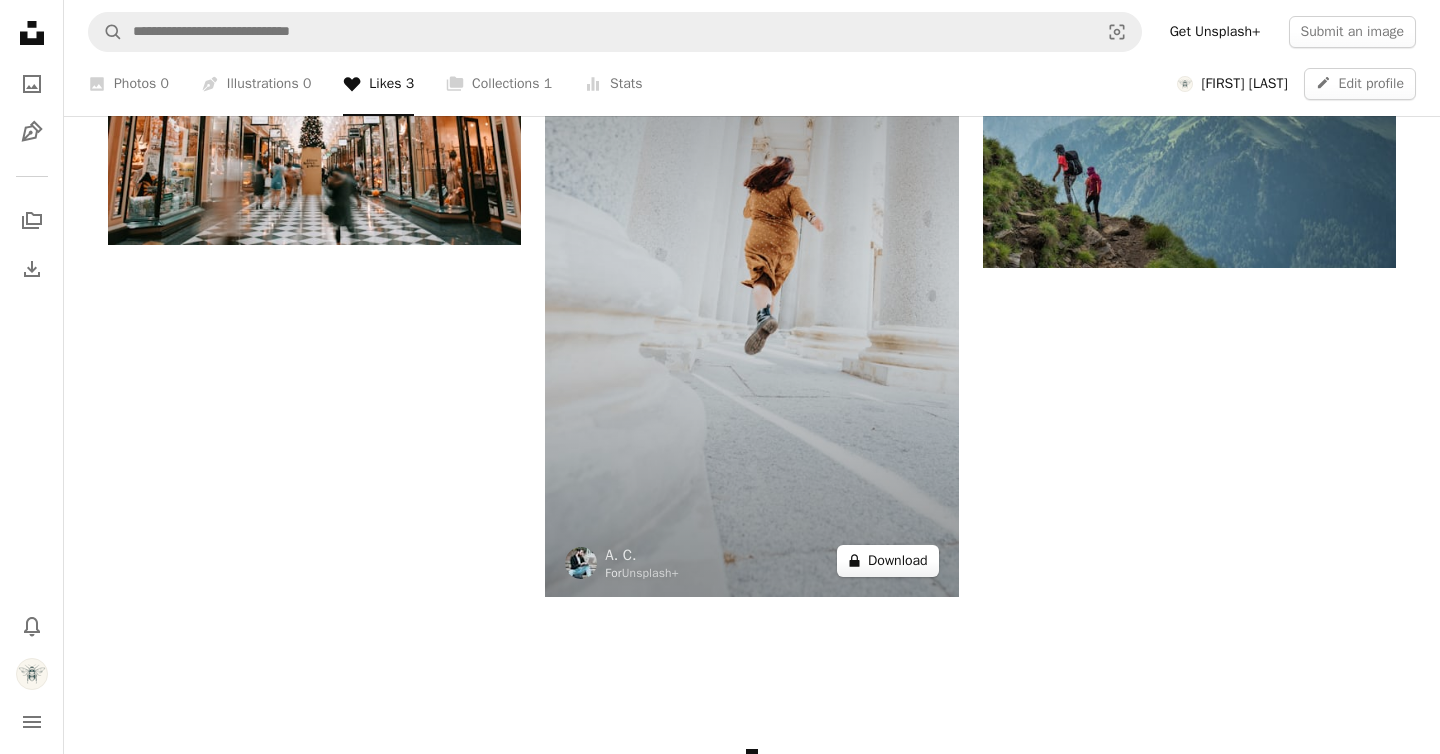 click on "A lock   Download" at bounding box center (888, 561) 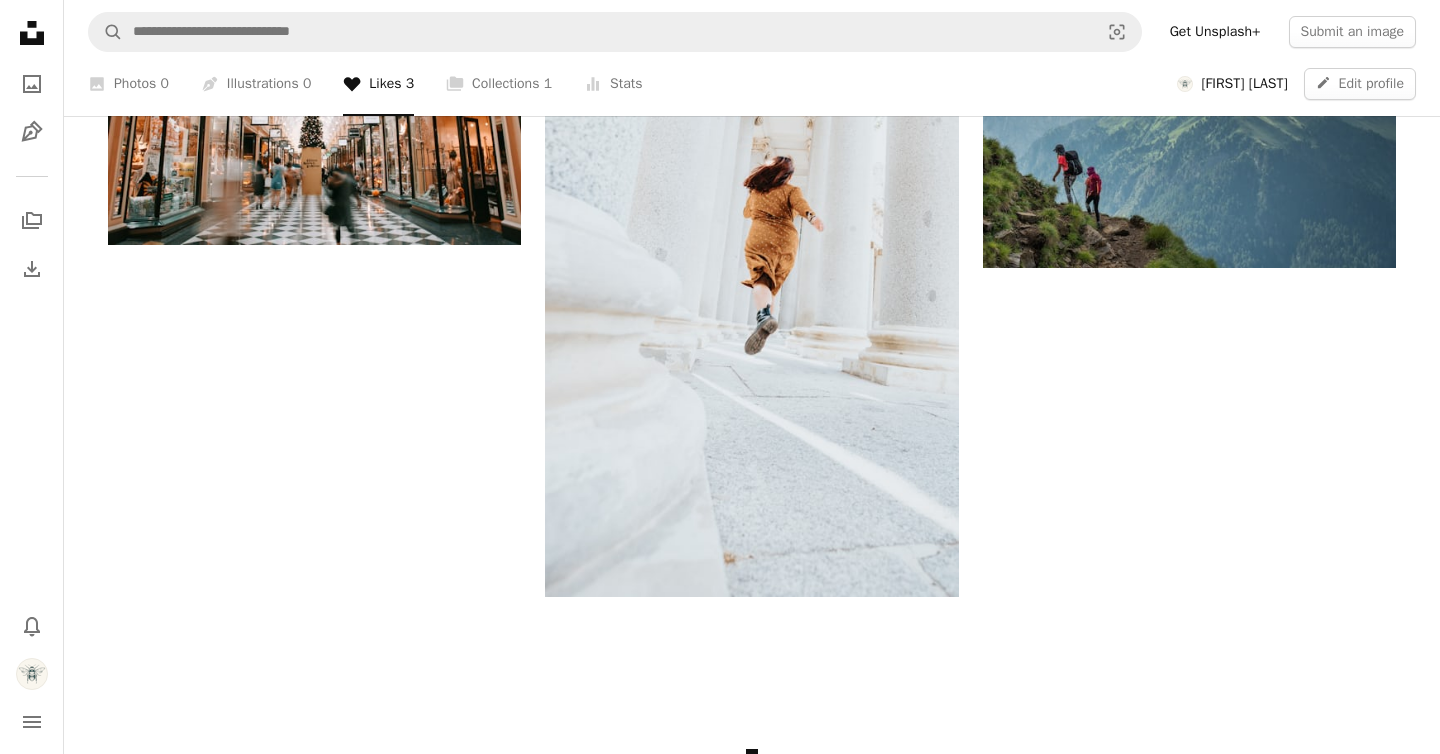 click on "An X shape Premium, ready to use images. Get unlimited access. A plus sign Members-only content added monthly A plus sign Unlimited royalty-free downloads A plus sign Illustrations  New A plus sign Enhanced legal protections yearly 62%  off monthly $16   $6 USD per month * Get  Unsplash+ * When paid annually, billed upfront  $72 Taxes where applicable. Renews automatically. Cancel anytime." at bounding box center [720, 1357] 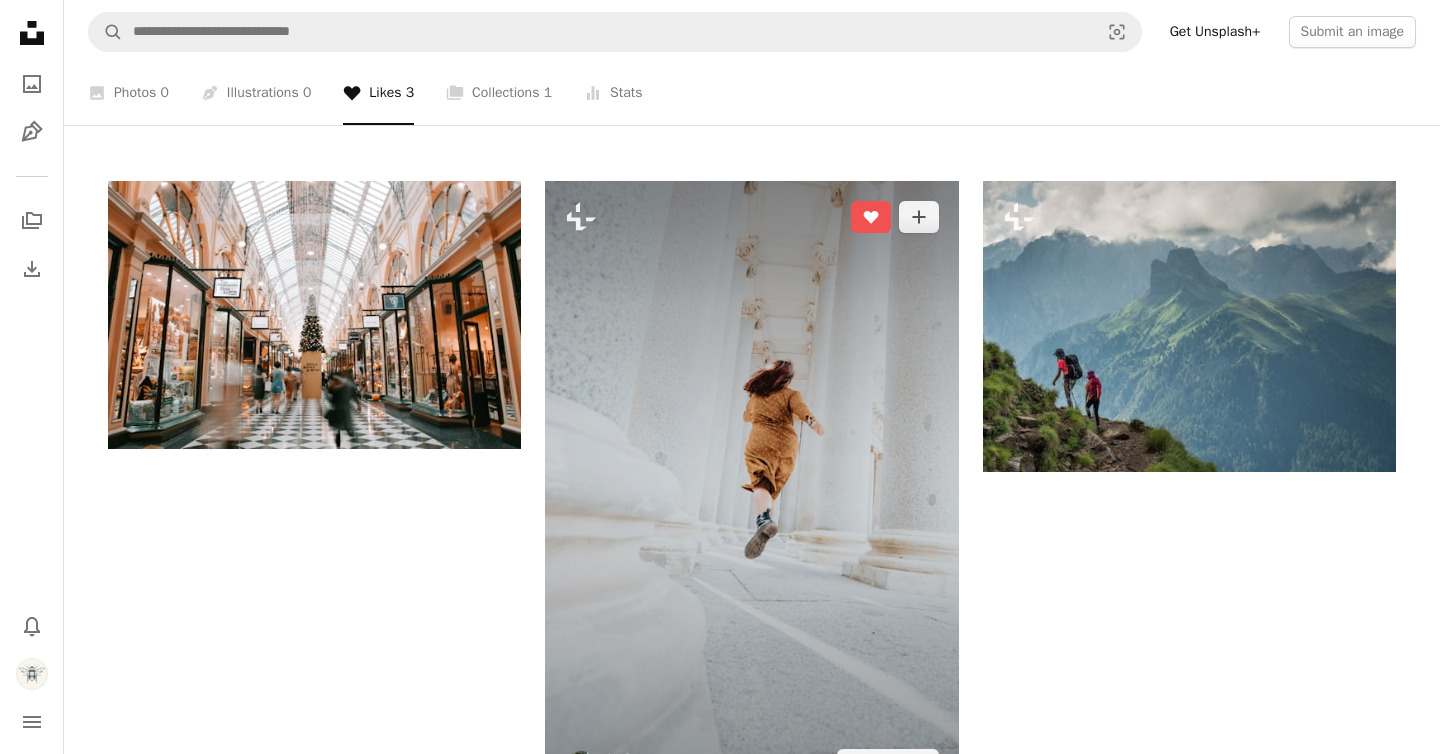 scroll, scrollTop: 175, scrollLeft: 0, axis: vertical 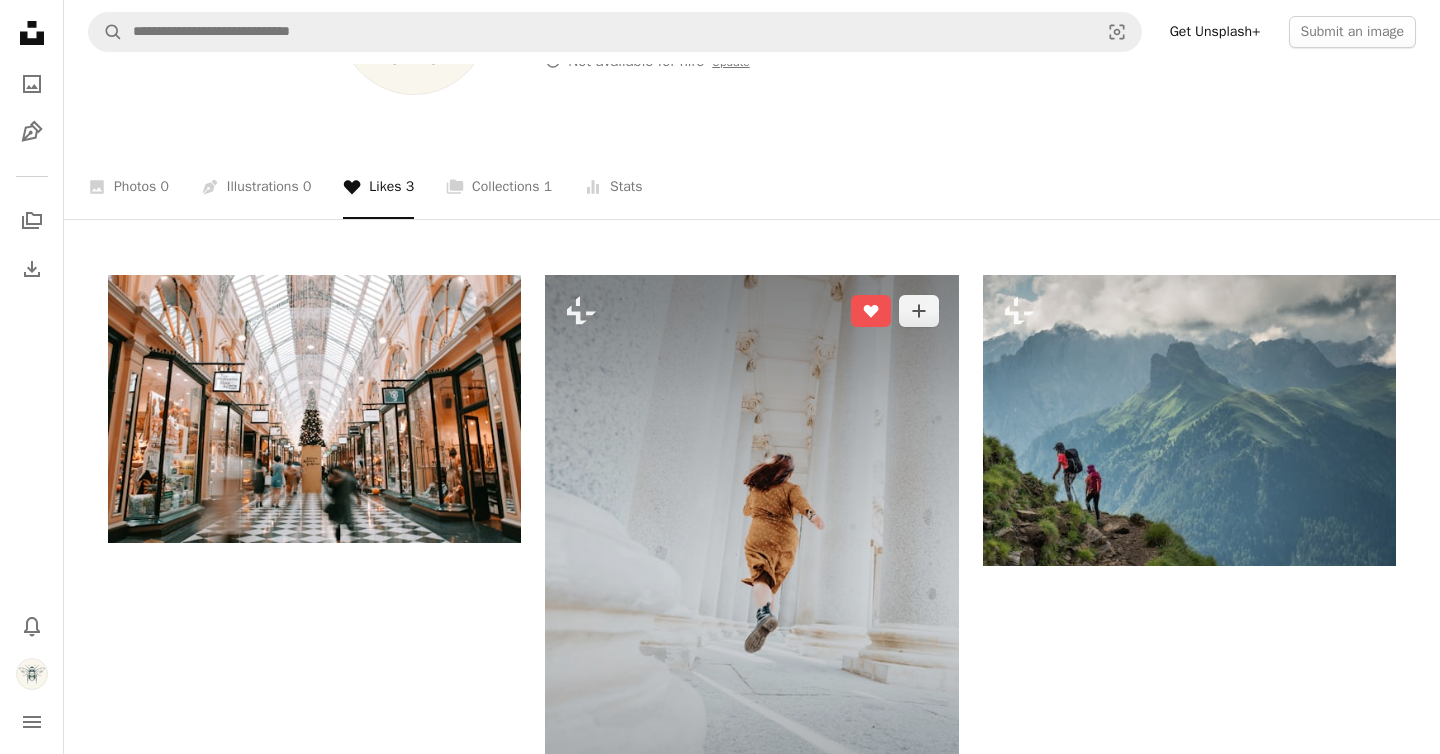 click at bounding box center [751, 585] 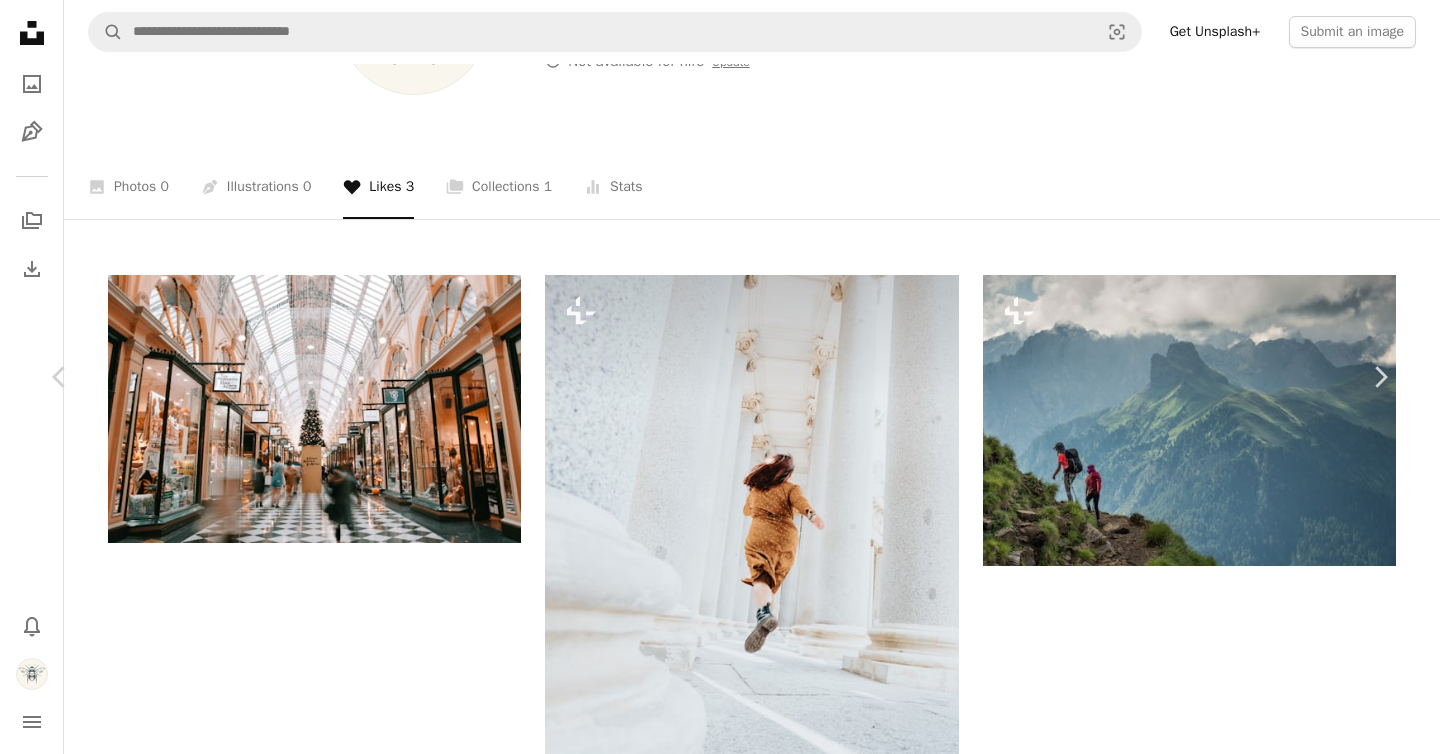 scroll, scrollTop: 281, scrollLeft: 0, axis: vertical 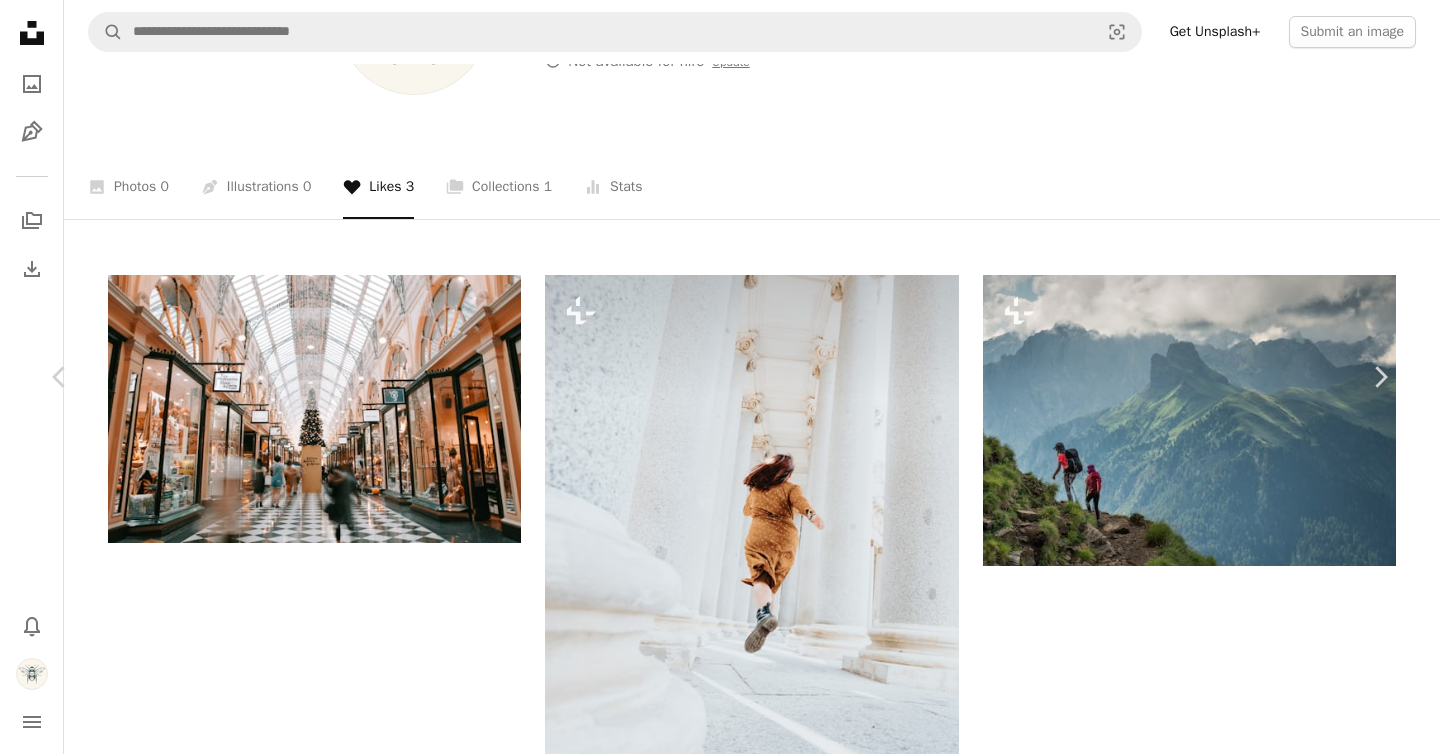 click on "Share" at bounding box center (1201, 1705) 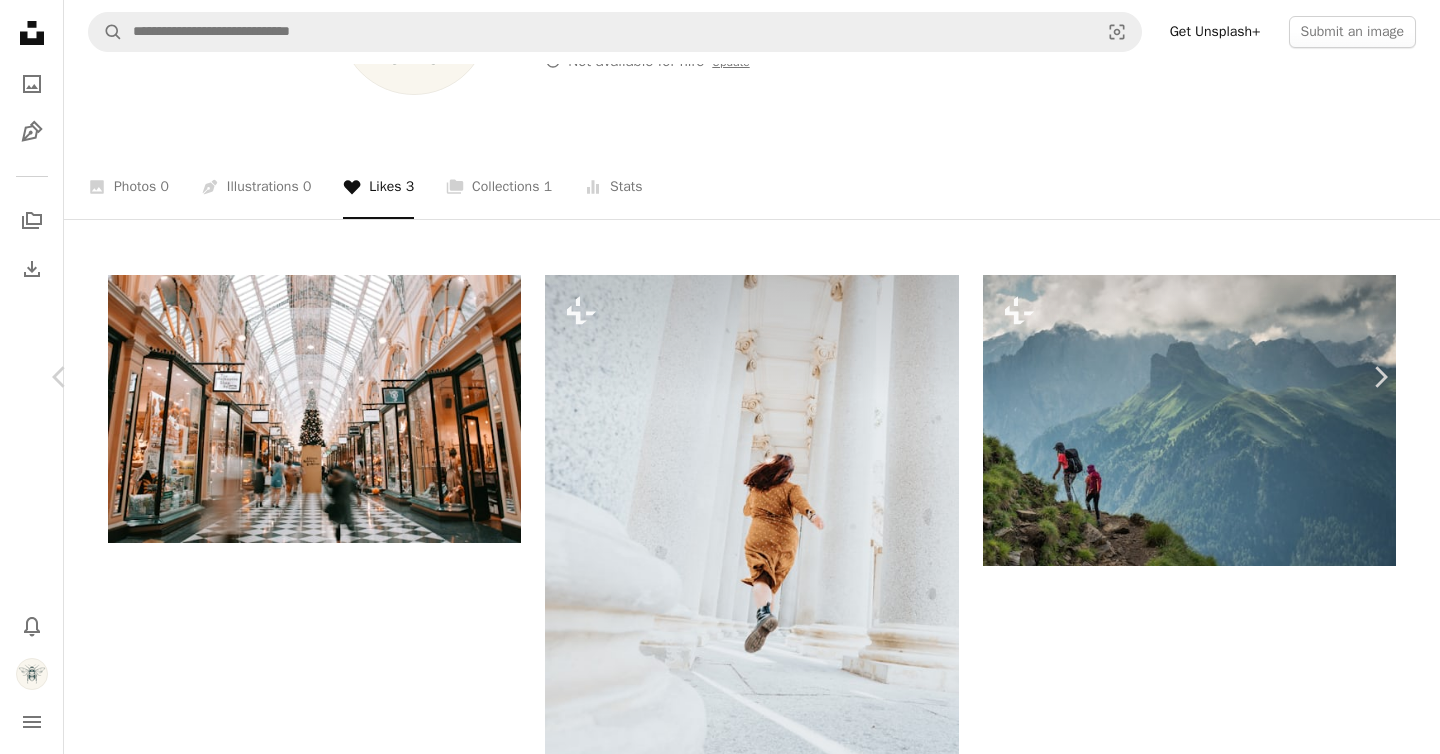 click on "An X shape Premium, ready to use images. Get unlimited access. A plus sign Members-only content added monthly A plus sign Unlimited royalty-free downloads A plus sign Illustrations  New A plus sign Enhanced legal protections yearly 62%  off monthly $16   $6 USD per month * Get  Unsplash+ * When paid annually, billed upfront  $72 Taxes where applicable. Renews automatically. Cancel anytime." at bounding box center (720, 1655) 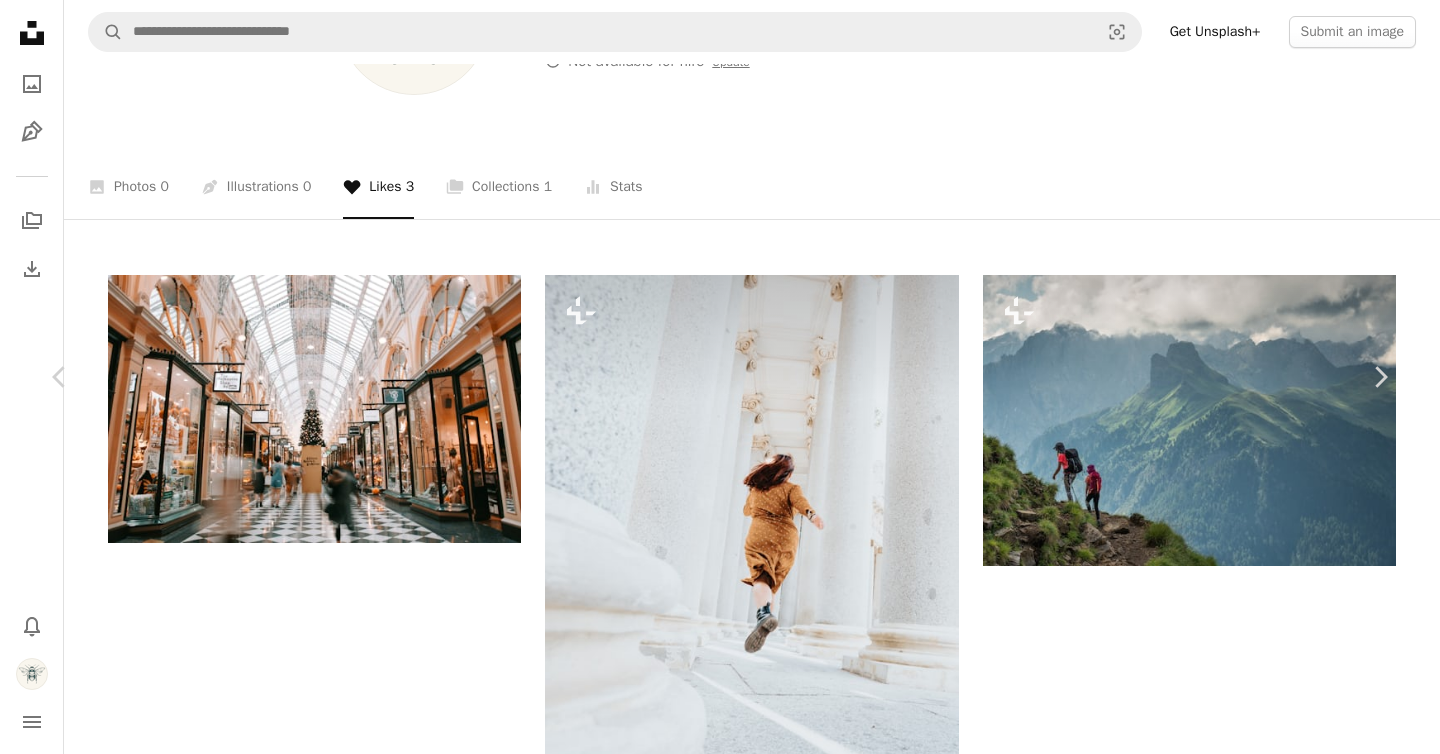 click on "An X shape Chevron left Chevron right A. C. For Unsplash+ A heart A plus sign Edit image Plus sign for Unsplash+ A lock Download Zoom in A forward-right arrow Share More Actions Calendar outlined Published on October 5, 2022 Safety Licensed under the Unsplash+ License woman running freedom gen z escape letting go genz generation z on the go moving on From this series Chevron right Plus sign for Unsplash+ Plus sign for Unsplash+ Plus sign for Unsplash+ Plus sign for Unsplash+ Plus sign for Unsplash+ Plus sign for Unsplash+ Plus sign for Unsplash+ Plus sign for Unsplash+ Plus sign for Unsplash+ Plus sign for Unsplash+ Plus sign for Unsplash+ Related images Plus sign for Unsplash+ A heart A plus sign A. C. For Unsplash+ A lock Download Plus sign for Unsplash+ A heart A plus sign A. C. For Unsplash+ A lock Download Plus sign for Unsplash+ A heart A plus sign Fellipe Ditadi For Unsplash+ A lock Download Plus sign for Unsplash+ A heart A plus sign A. C. For Unsplash+ A lock Download Plus sign for Unsplash+ A heart A. C." at bounding box center [720, 1655] 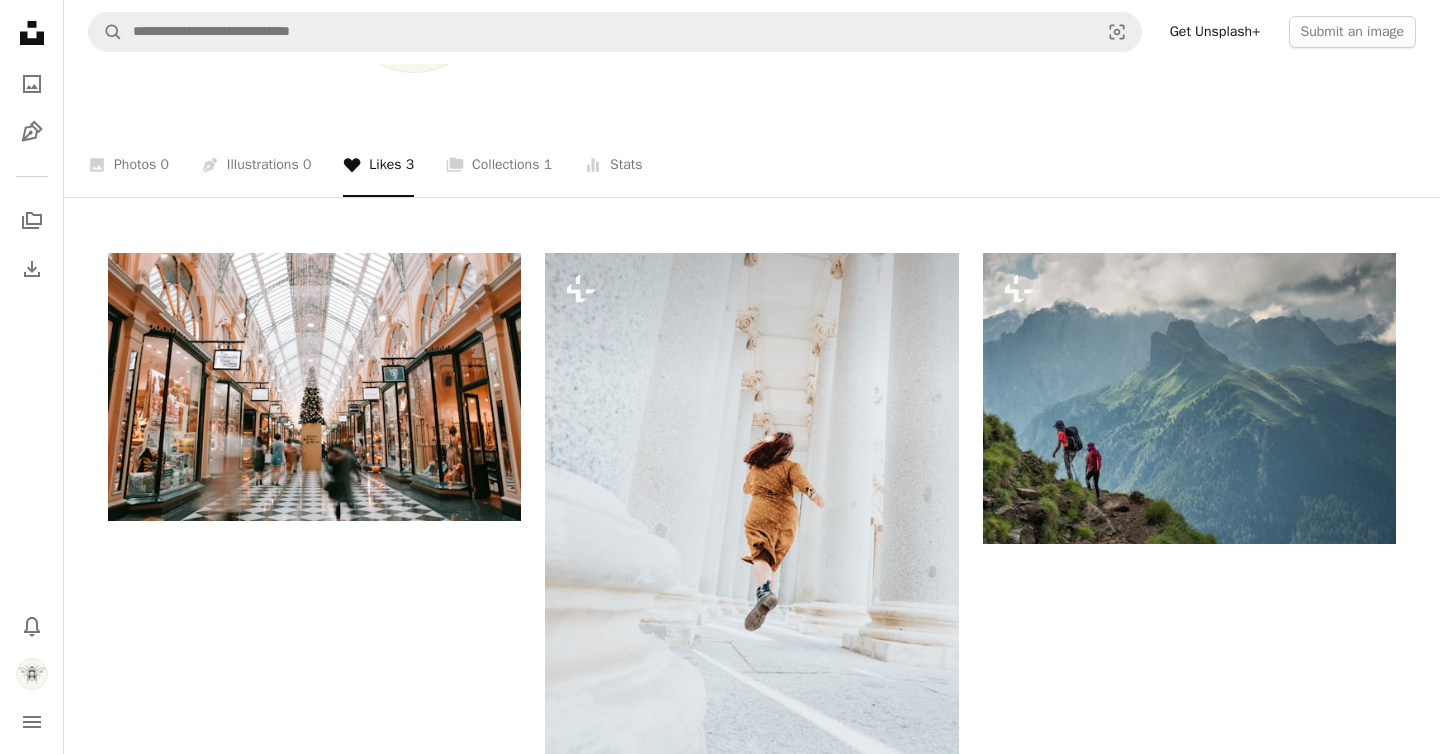 scroll, scrollTop: 0, scrollLeft: 0, axis: both 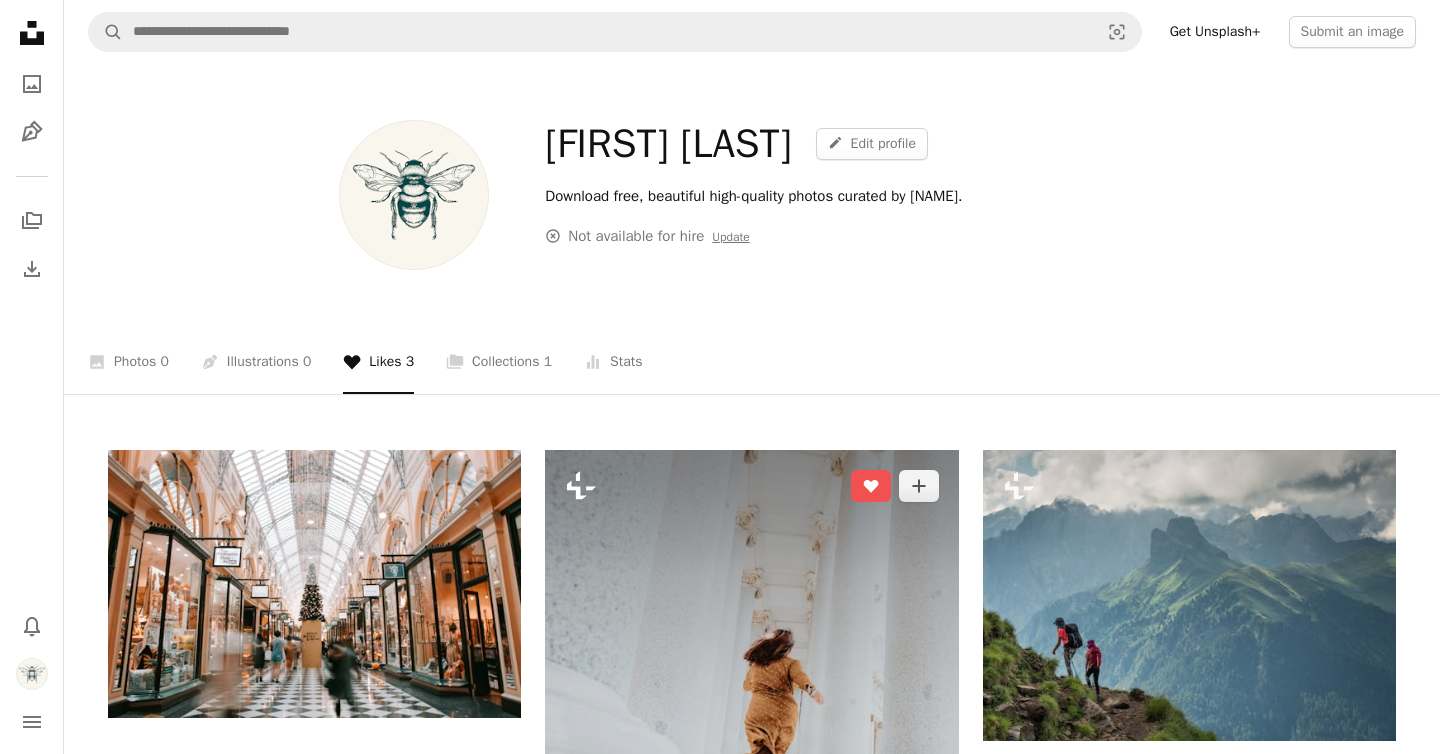 click on "Plus sign for Unsplash+" 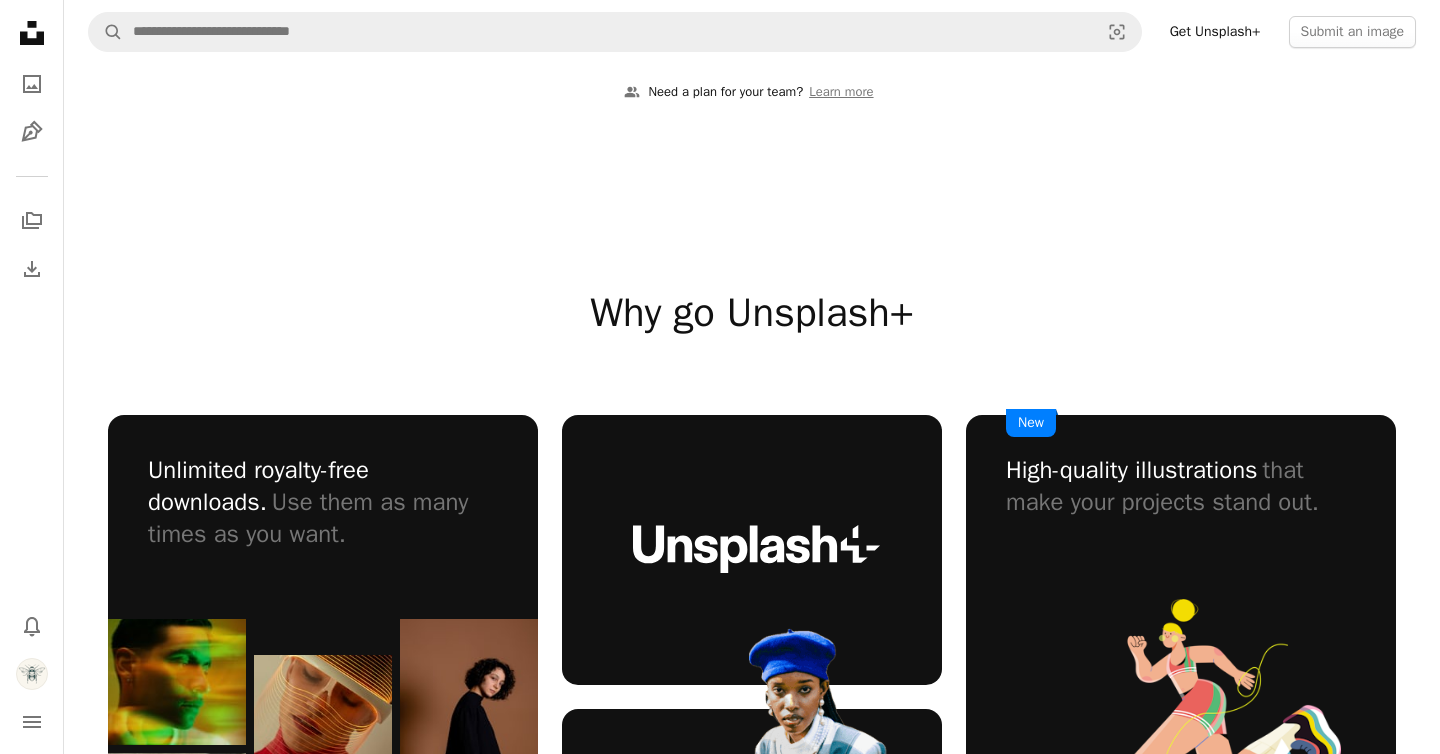 scroll, scrollTop: 45, scrollLeft: 0, axis: vertical 